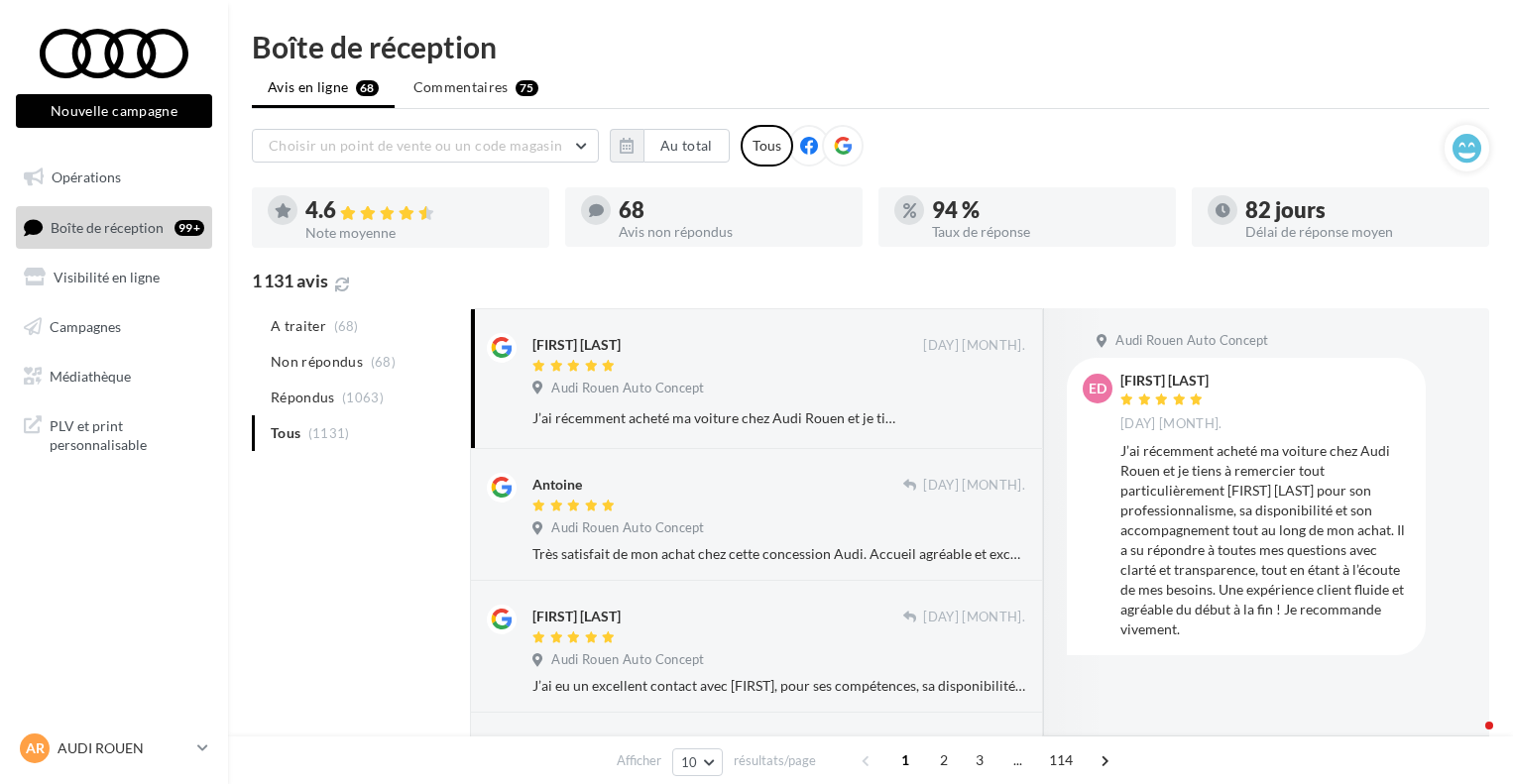 scroll, scrollTop: 0, scrollLeft: 0, axis: both 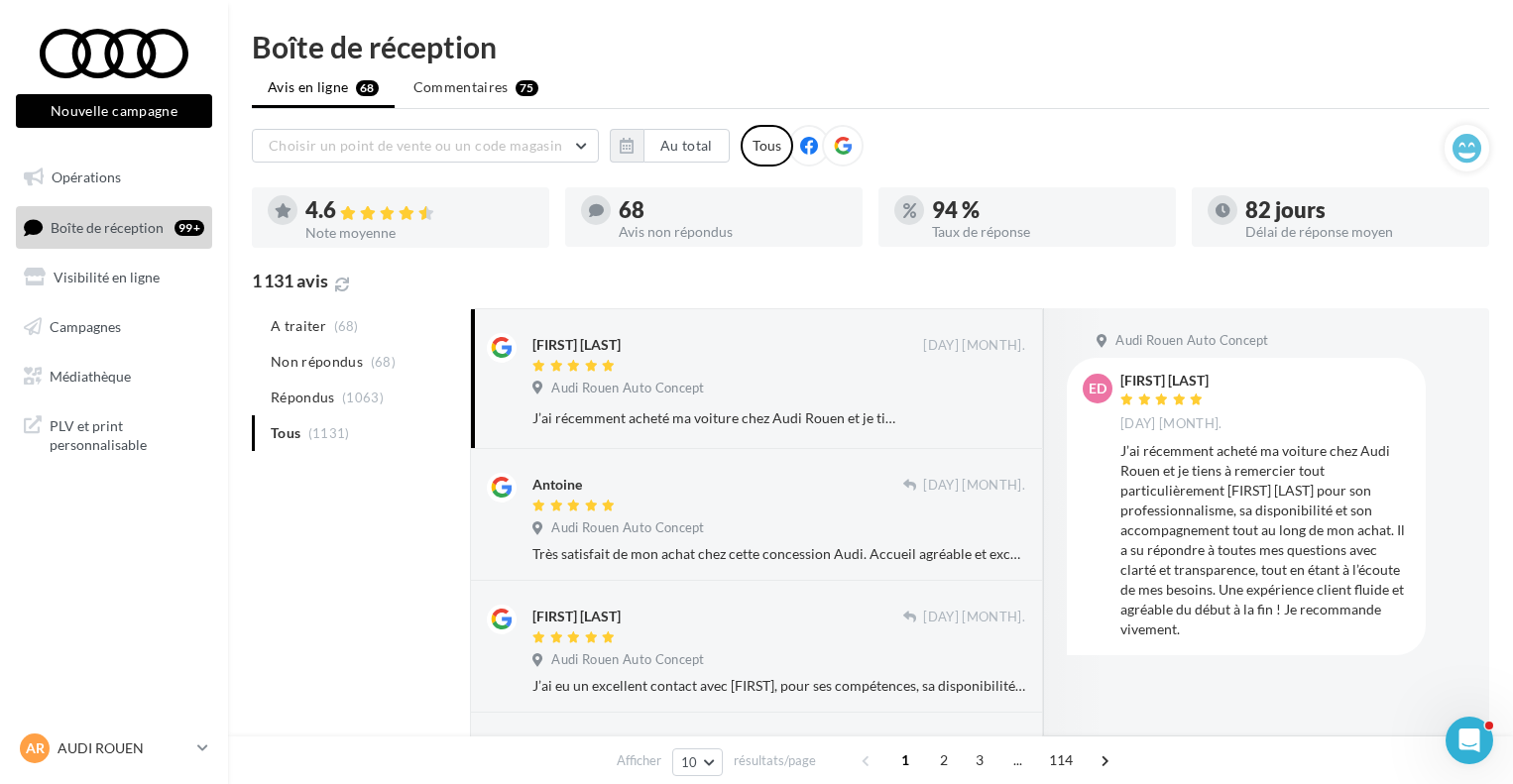click on "Audi Rouen Auto Concept" at bounding box center [1261, 341] 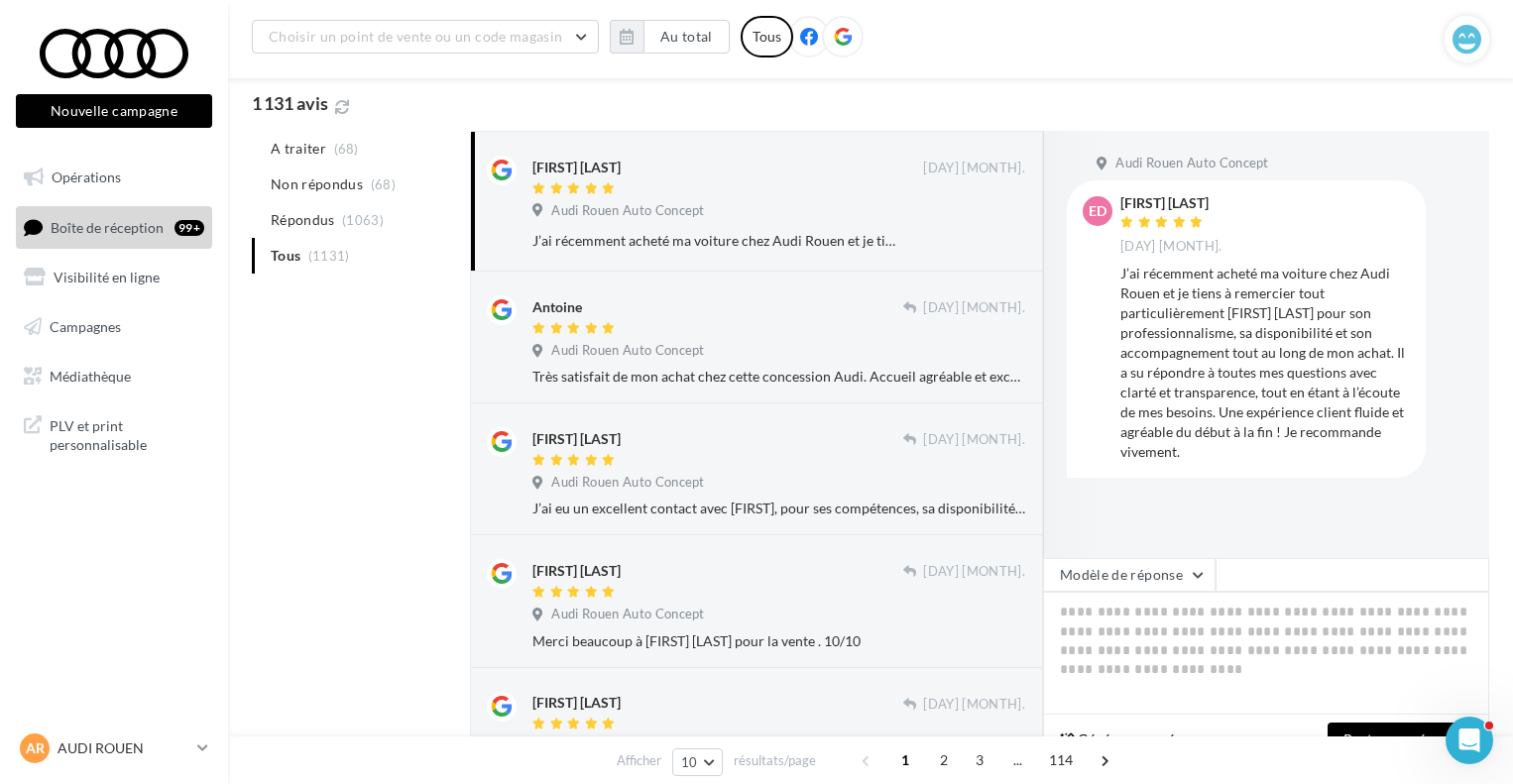 scroll, scrollTop: 198, scrollLeft: 0, axis: vertical 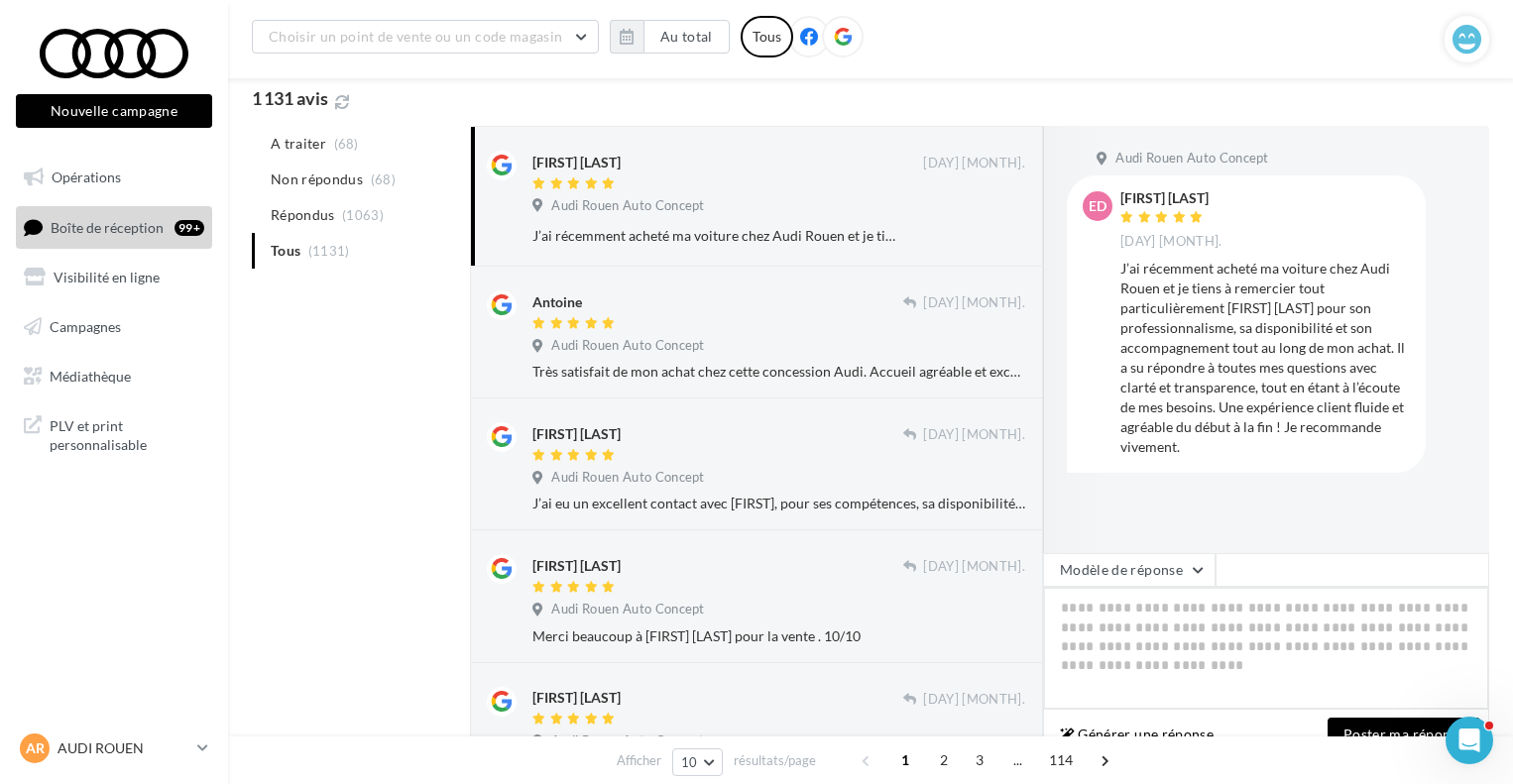 click at bounding box center [1266, 648] 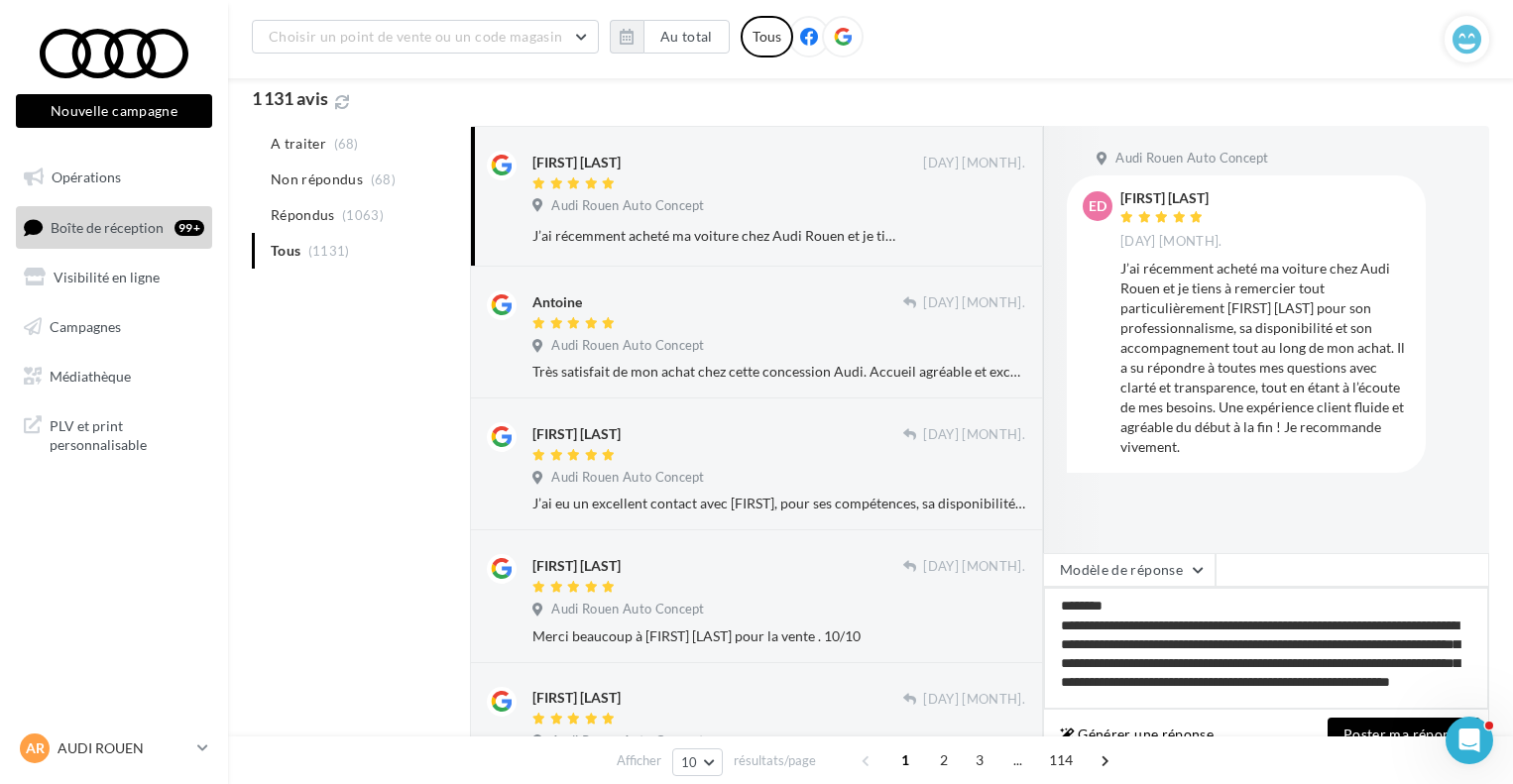 scroll, scrollTop: 2, scrollLeft: 0, axis: vertical 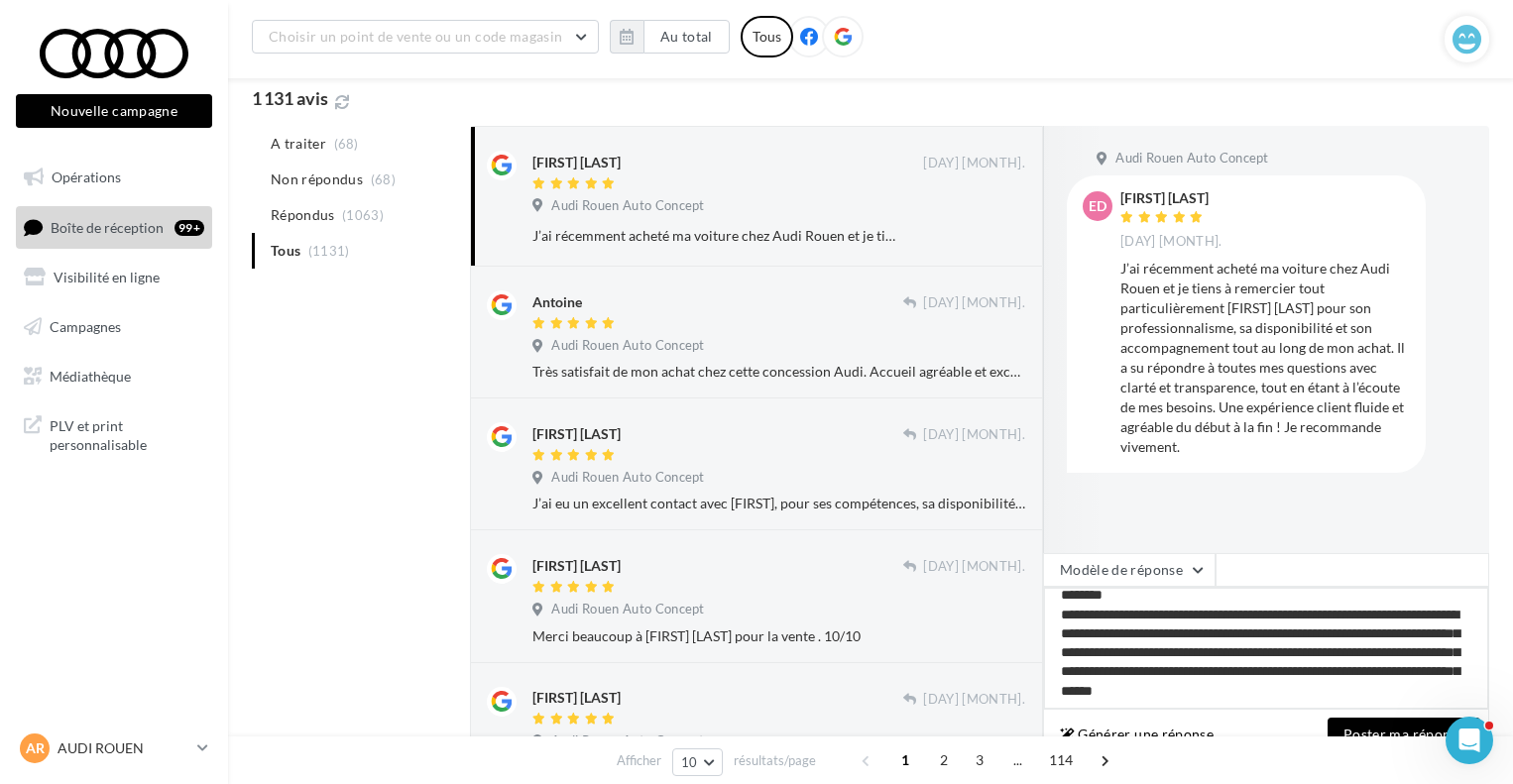 click on "**********" at bounding box center (1266, 648) 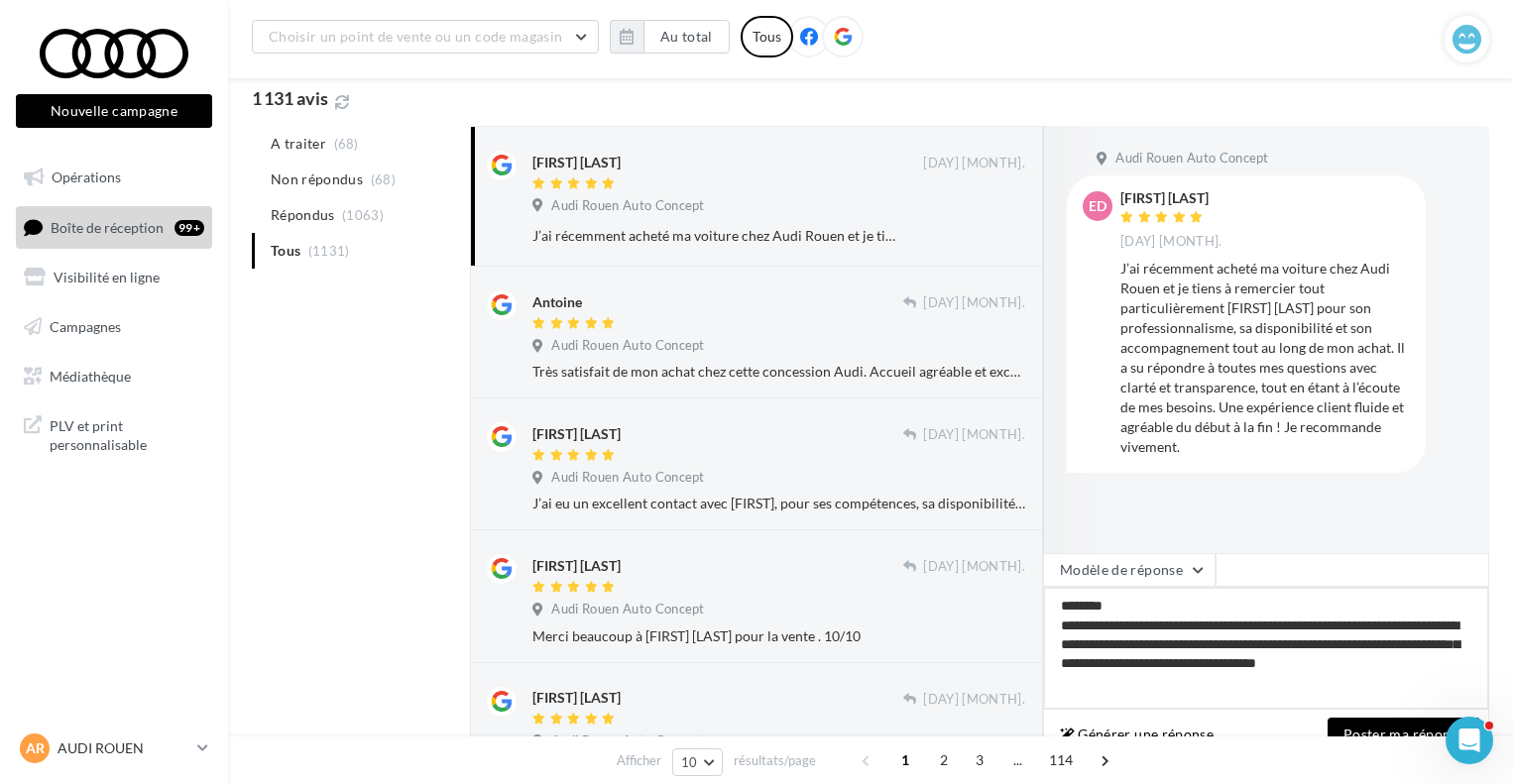 scroll, scrollTop: 0, scrollLeft: 0, axis: both 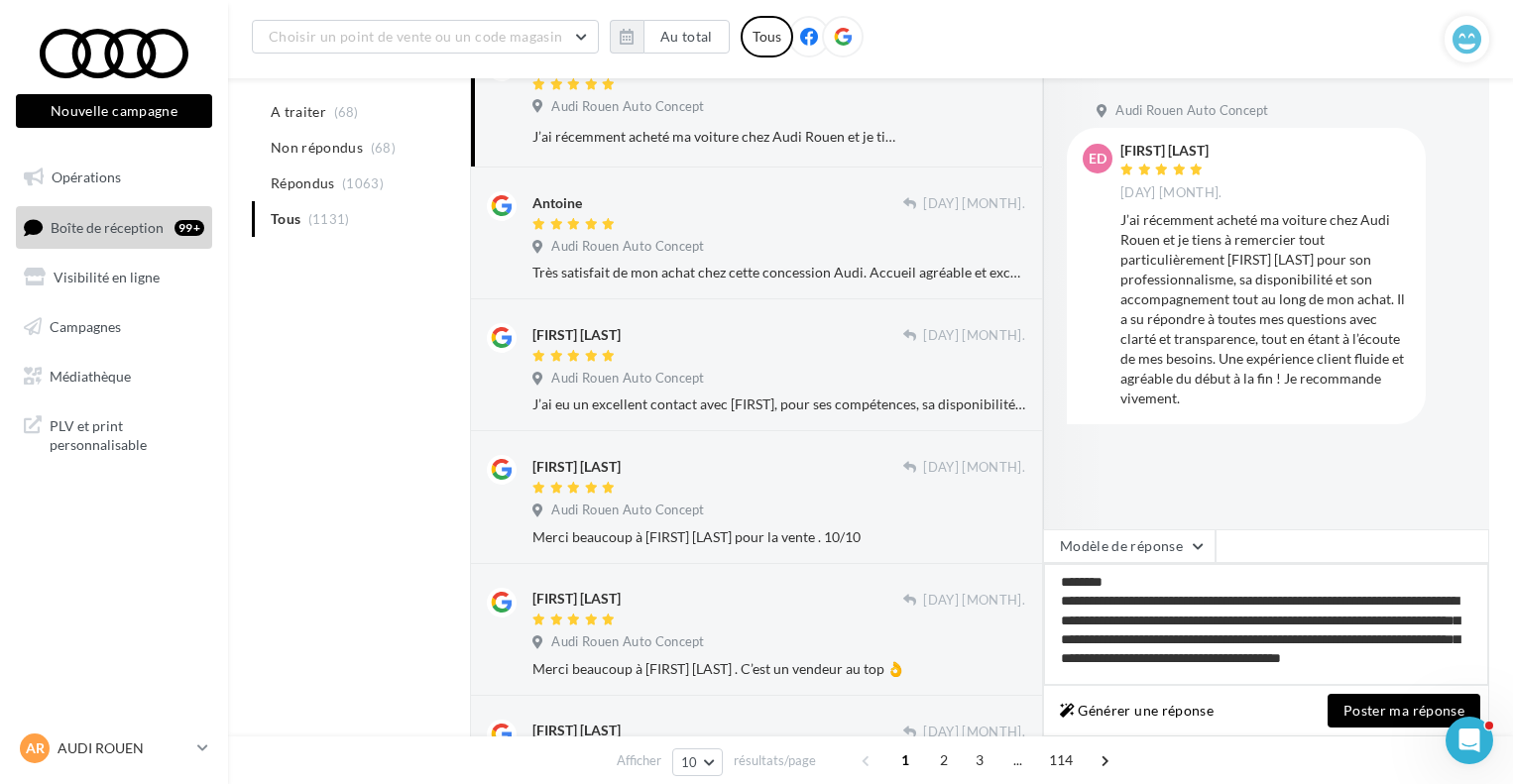 drag, startPoint x: 1285, startPoint y: 634, endPoint x: 1256, endPoint y: 669, distance: 45.453273 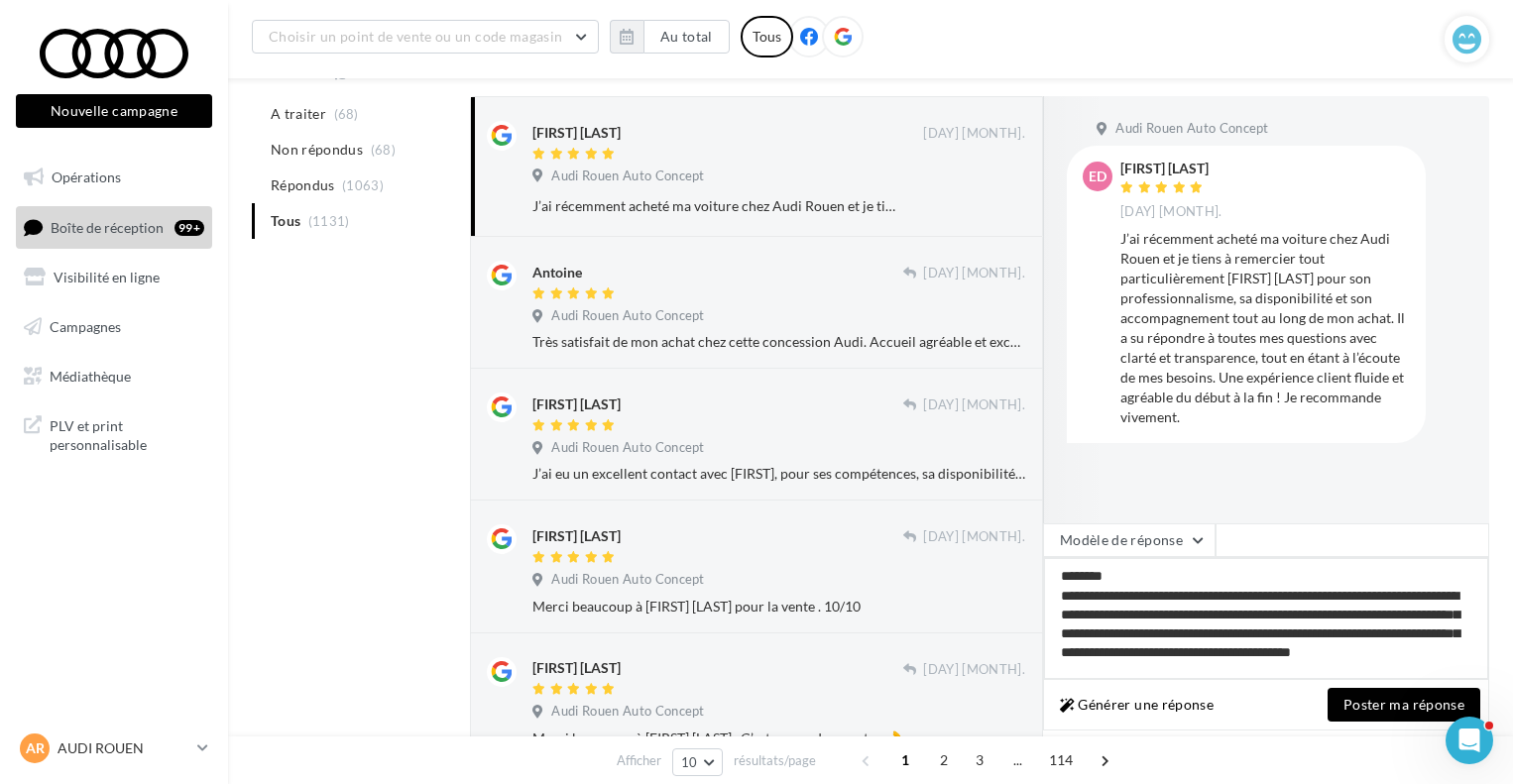 scroll, scrollTop: 297, scrollLeft: 0, axis: vertical 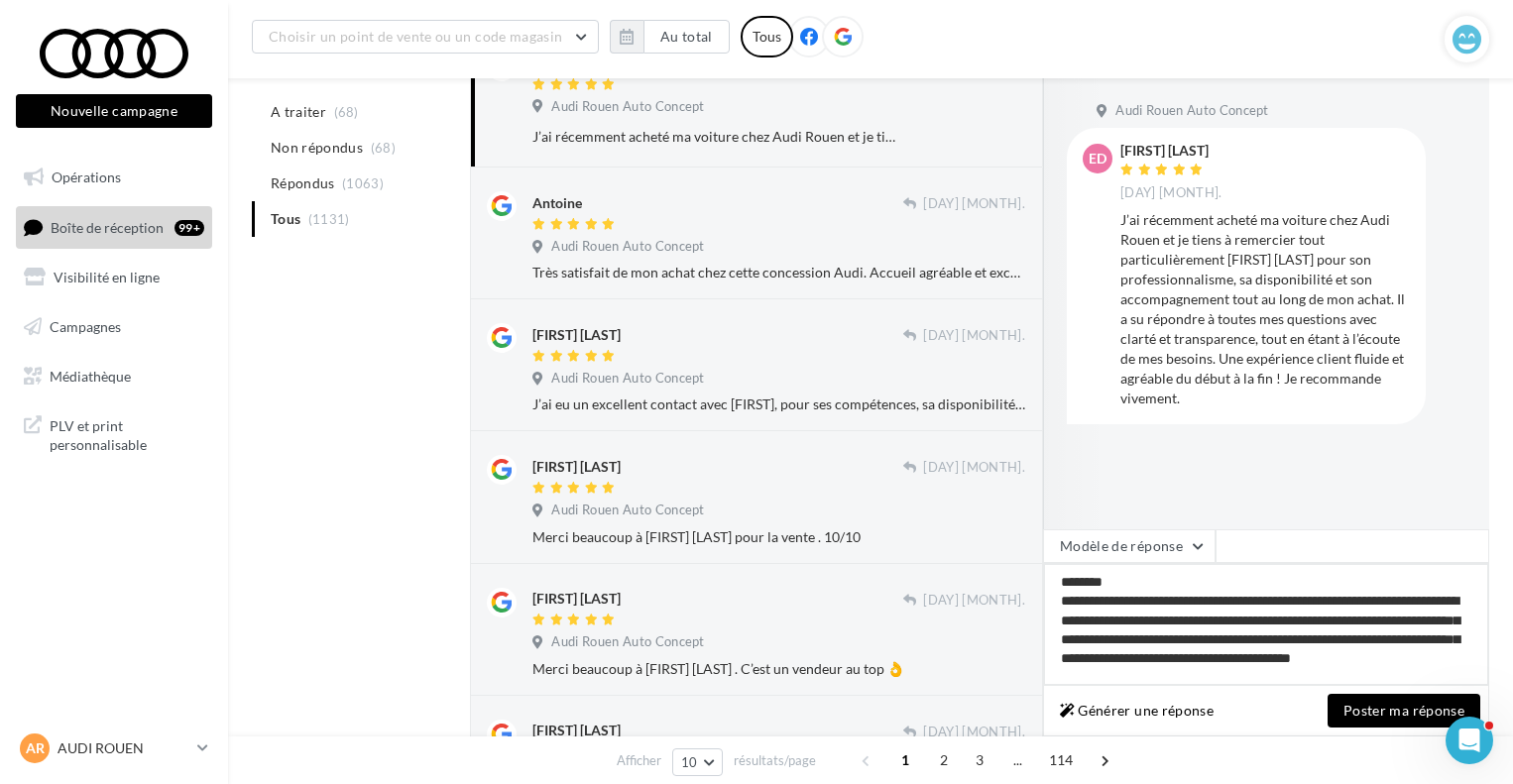 type on "**********" 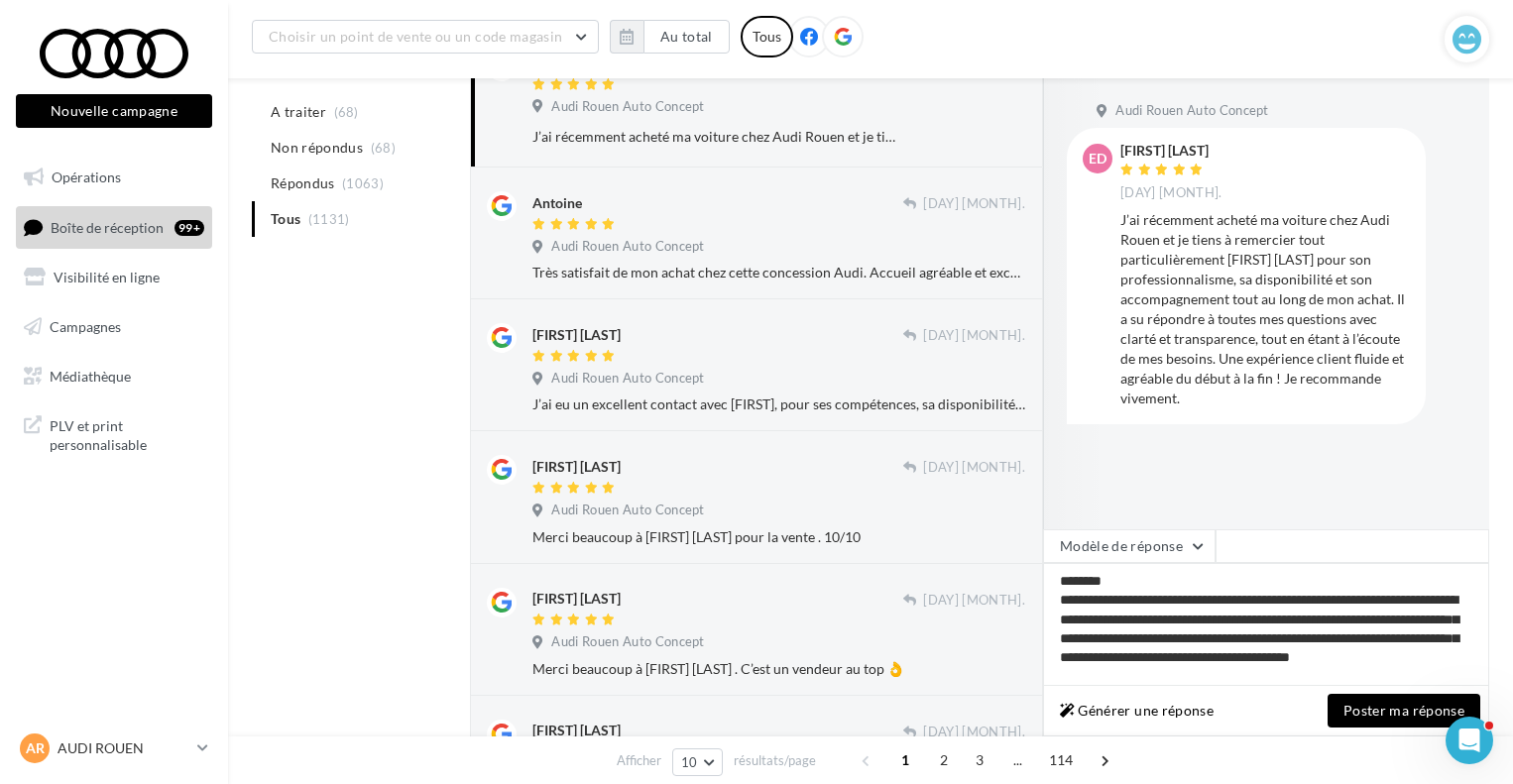 click on "Poster ma réponse" at bounding box center [1404, 711] 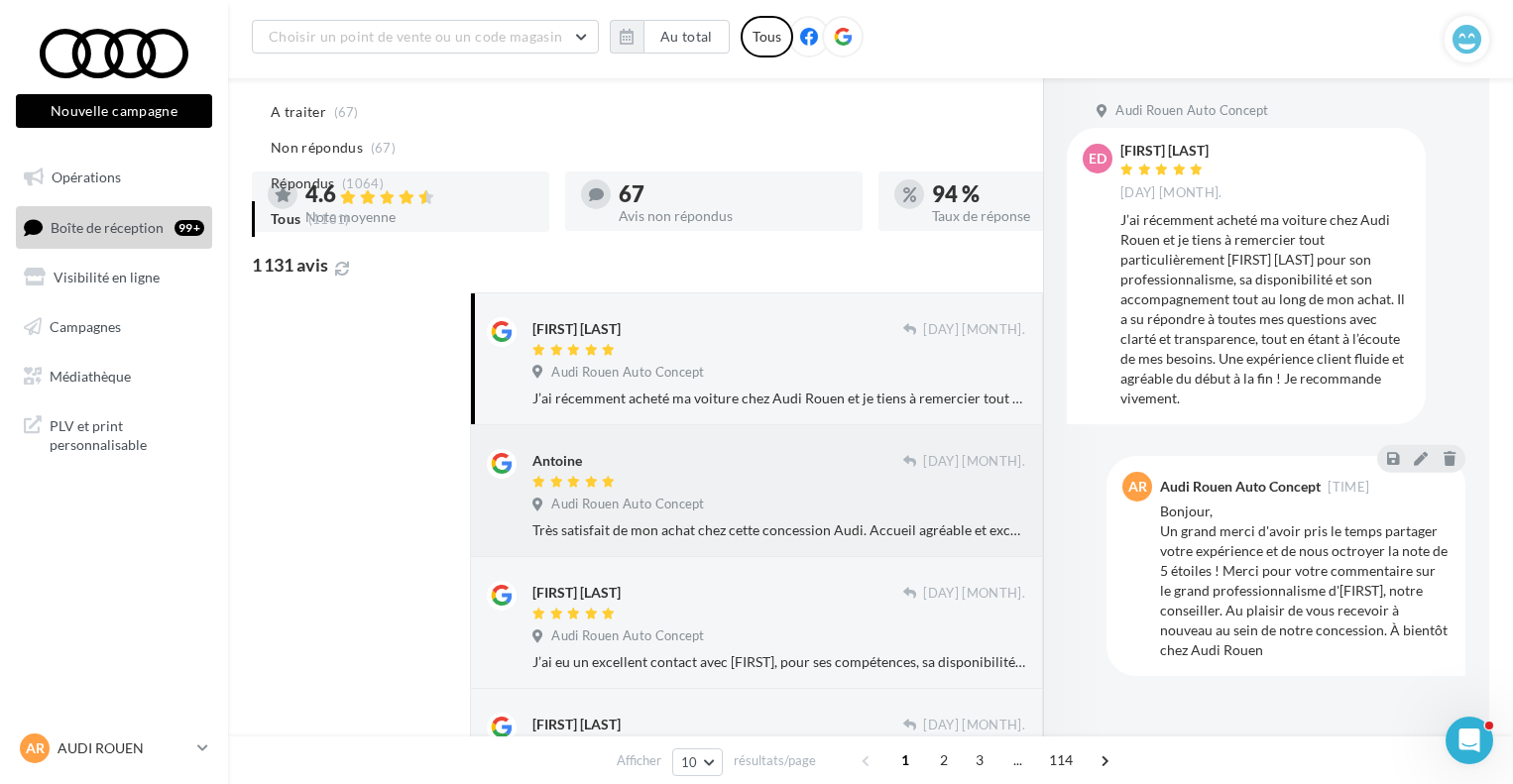 scroll, scrollTop: 0, scrollLeft: 0, axis: both 